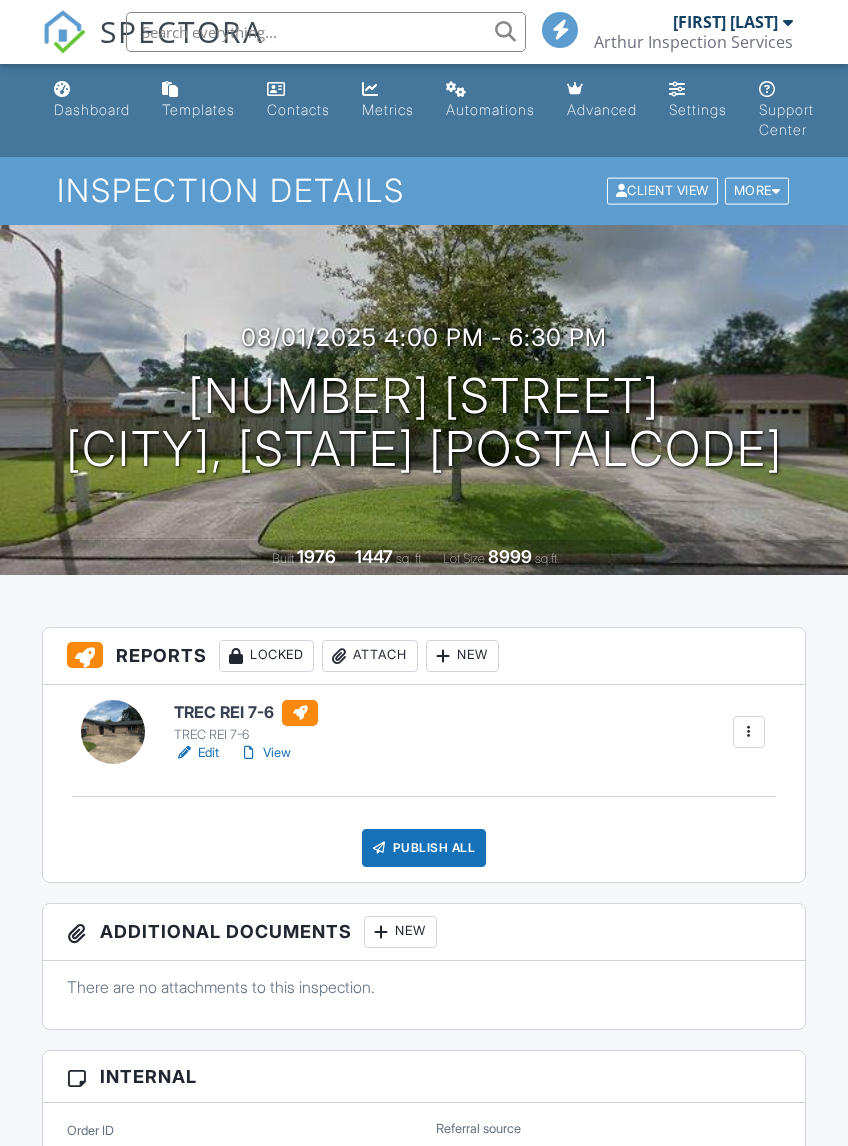 scroll, scrollTop: 0, scrollLeft: 0, axis: both 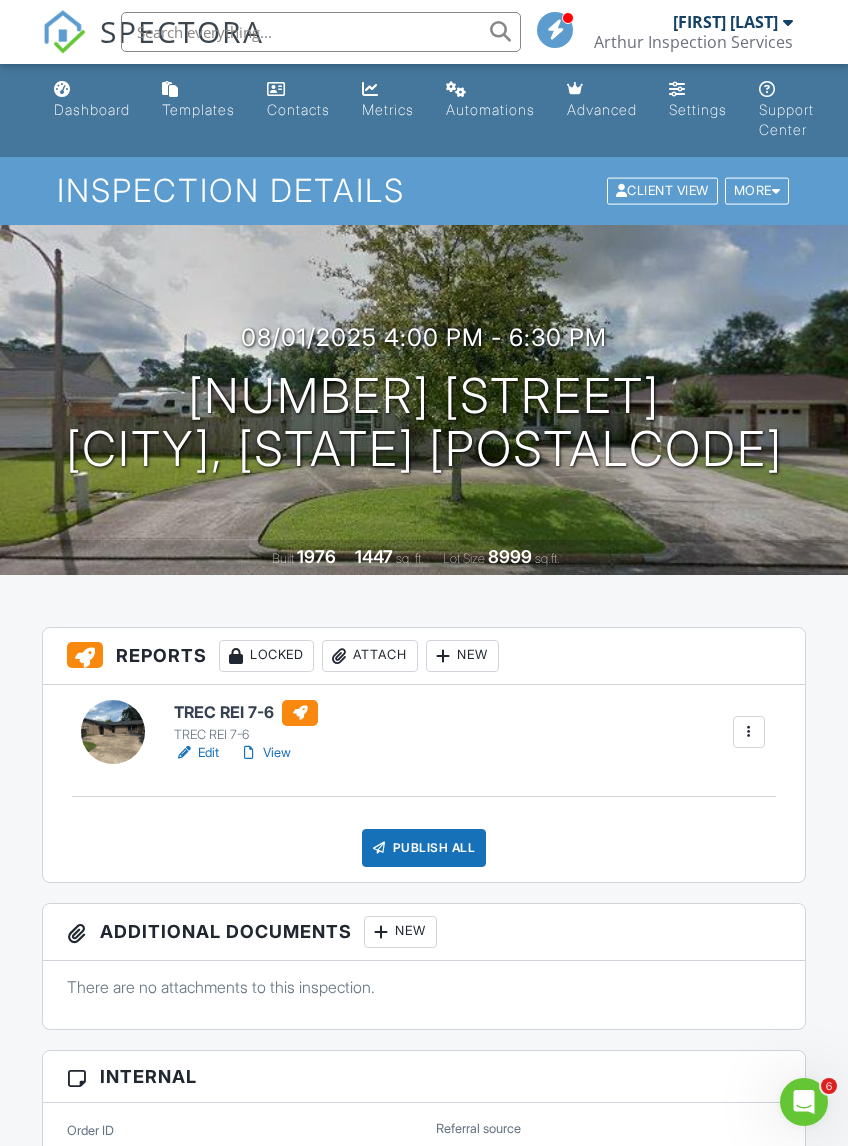click on "Publish All" at bounding box center [424, 848] 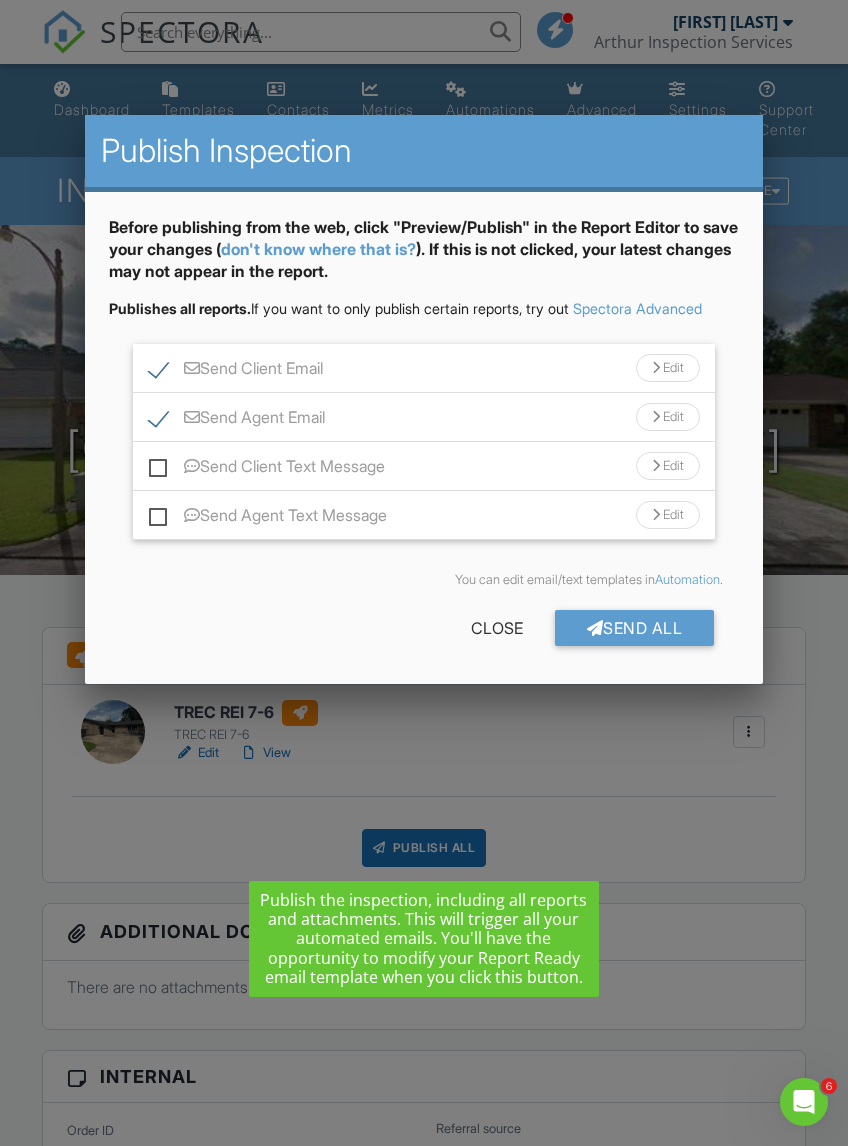click on "Send Client Text Message" at bounding box center [267, 469] 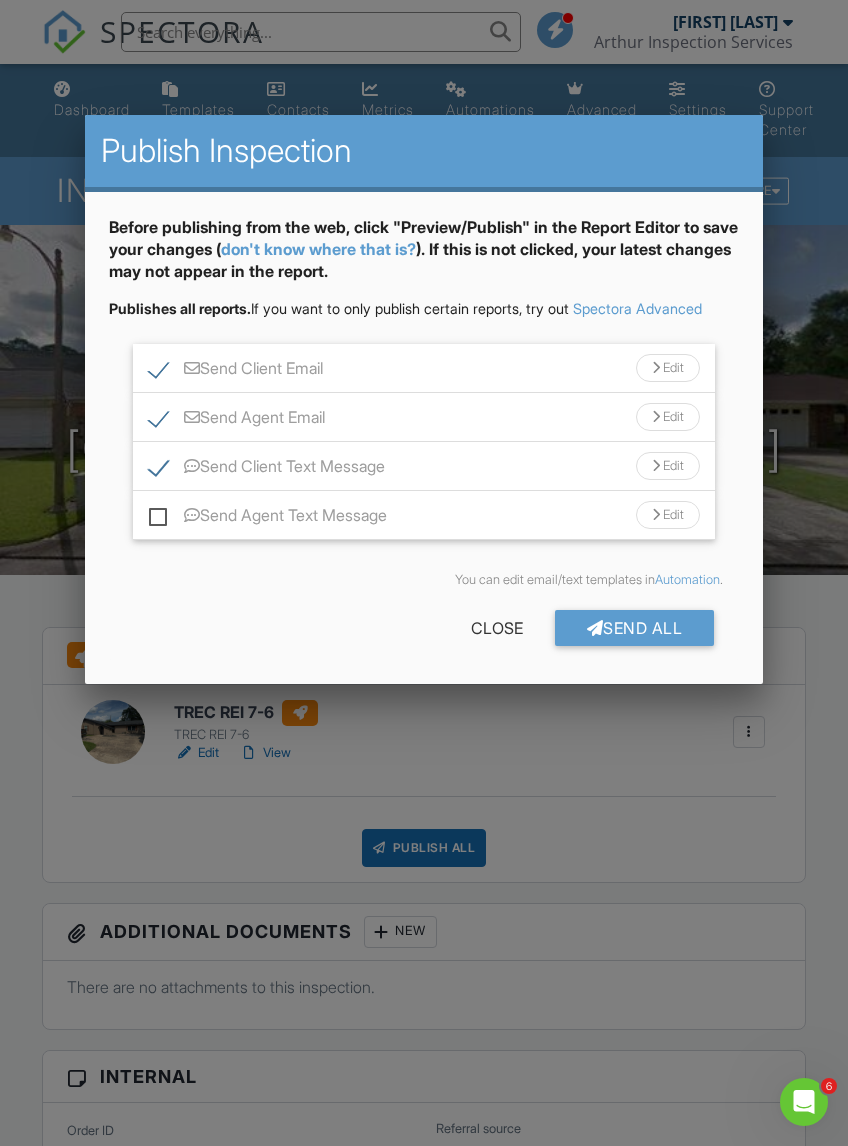 click on "Send Agent Text Message" at bounding box center [268, 518] 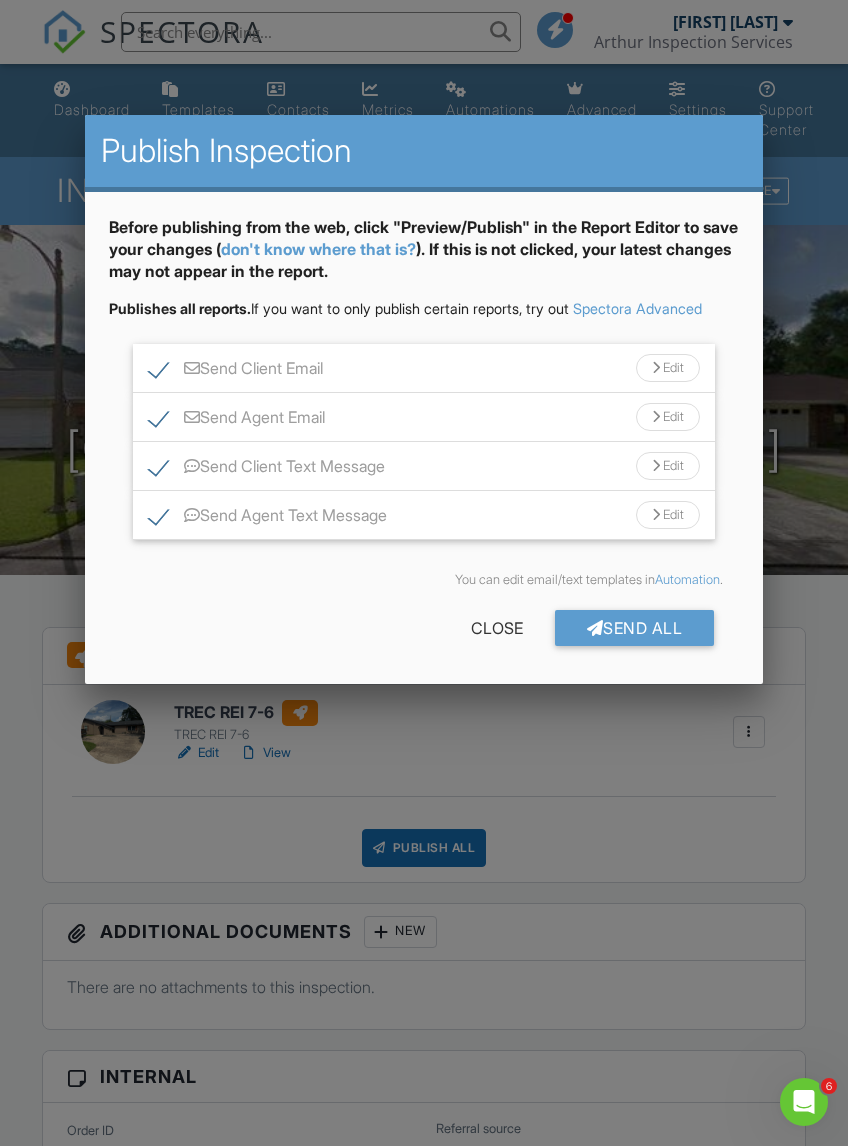 click on "Send All" at bounding box center (635, 628) 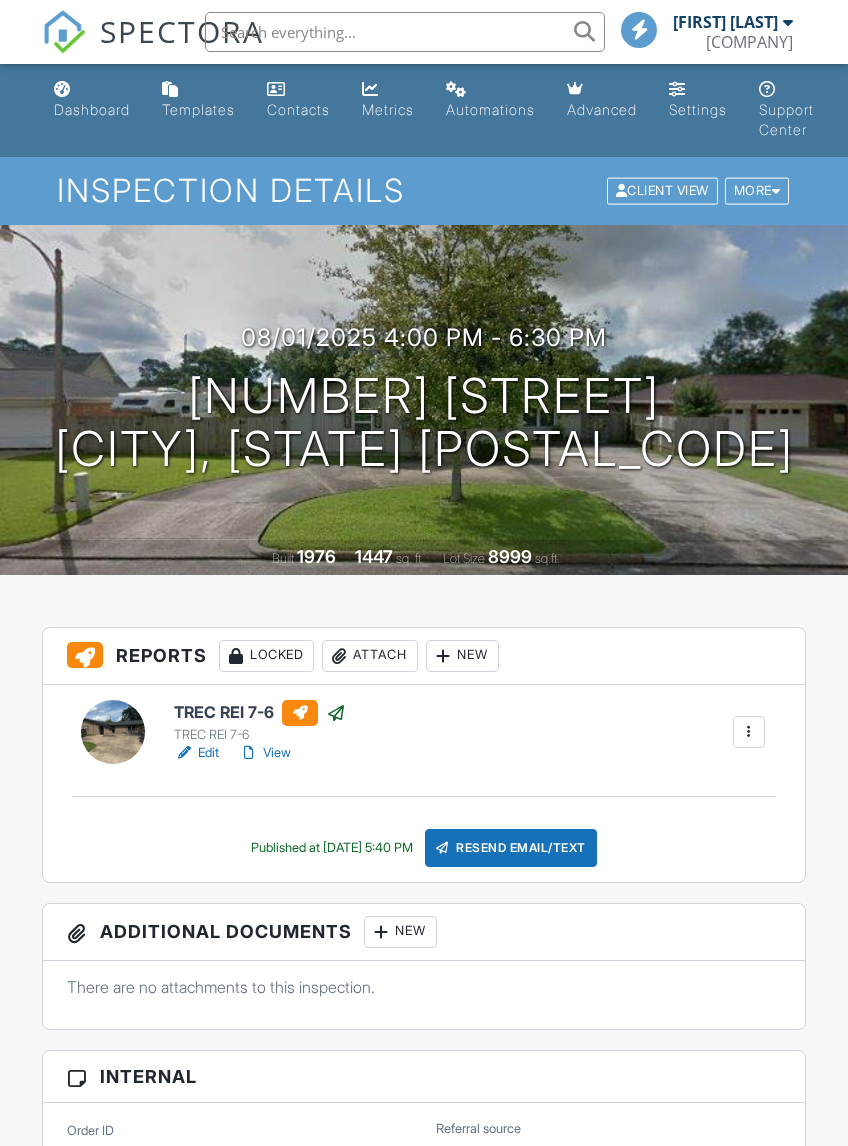 scroll, scrollTop: 3, scrollLeft: 0, axis: vertical 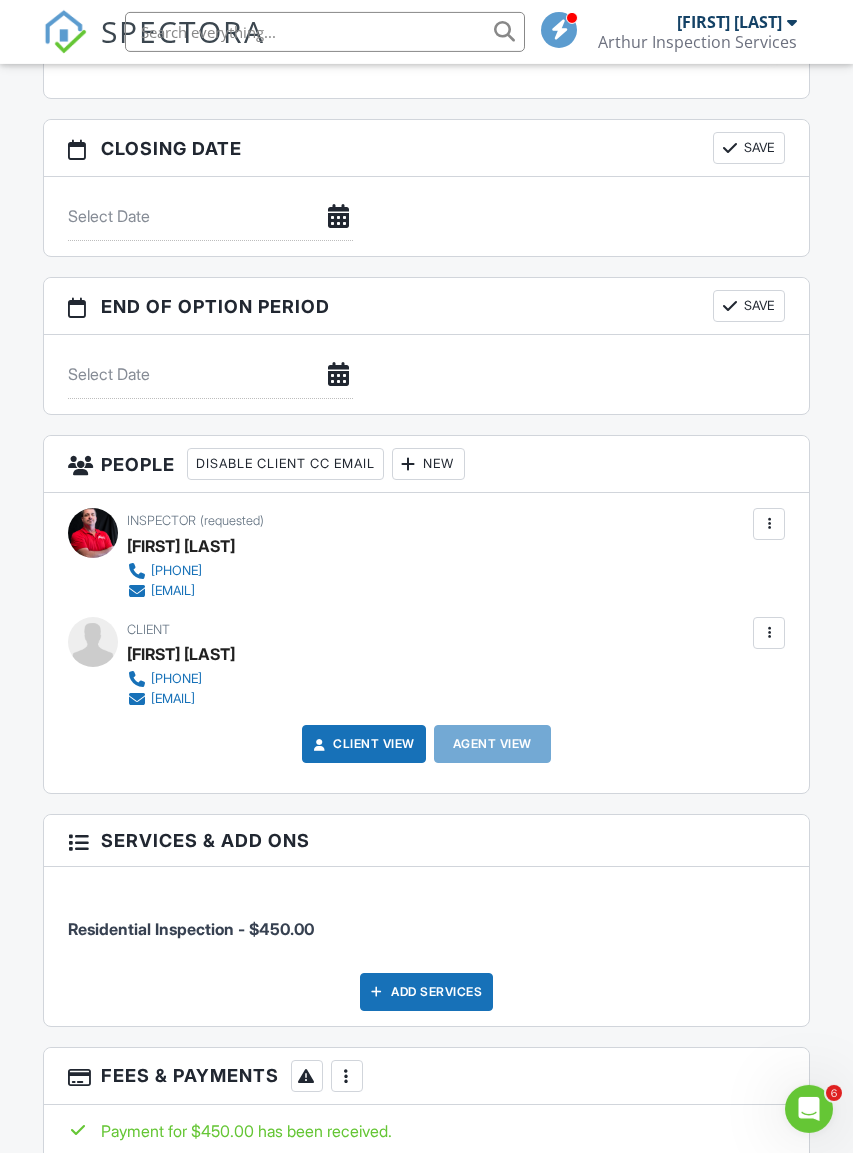 click at bounding box center [409, 464] 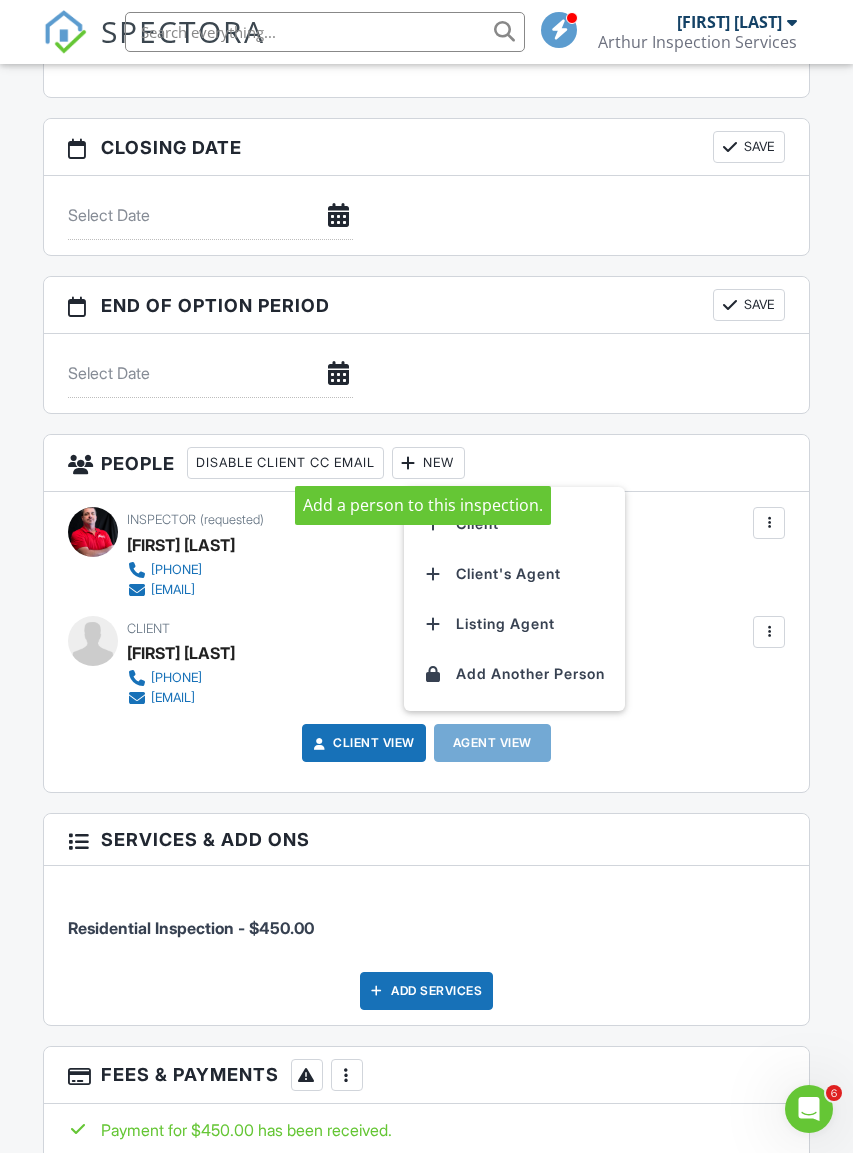 click on "Client's Agent" at bounding box center [514, 574] 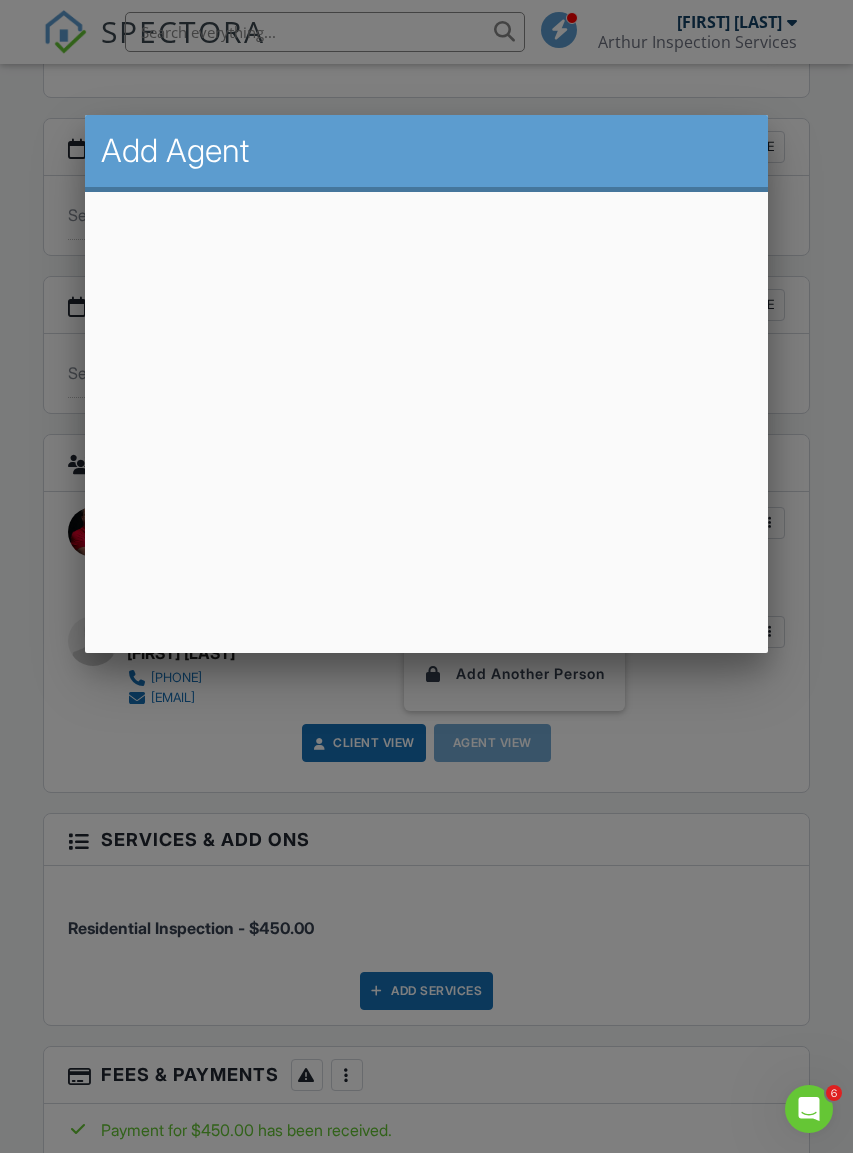 scroll, scrollTop: 1845, scrollLeft: 0, axis: vertical 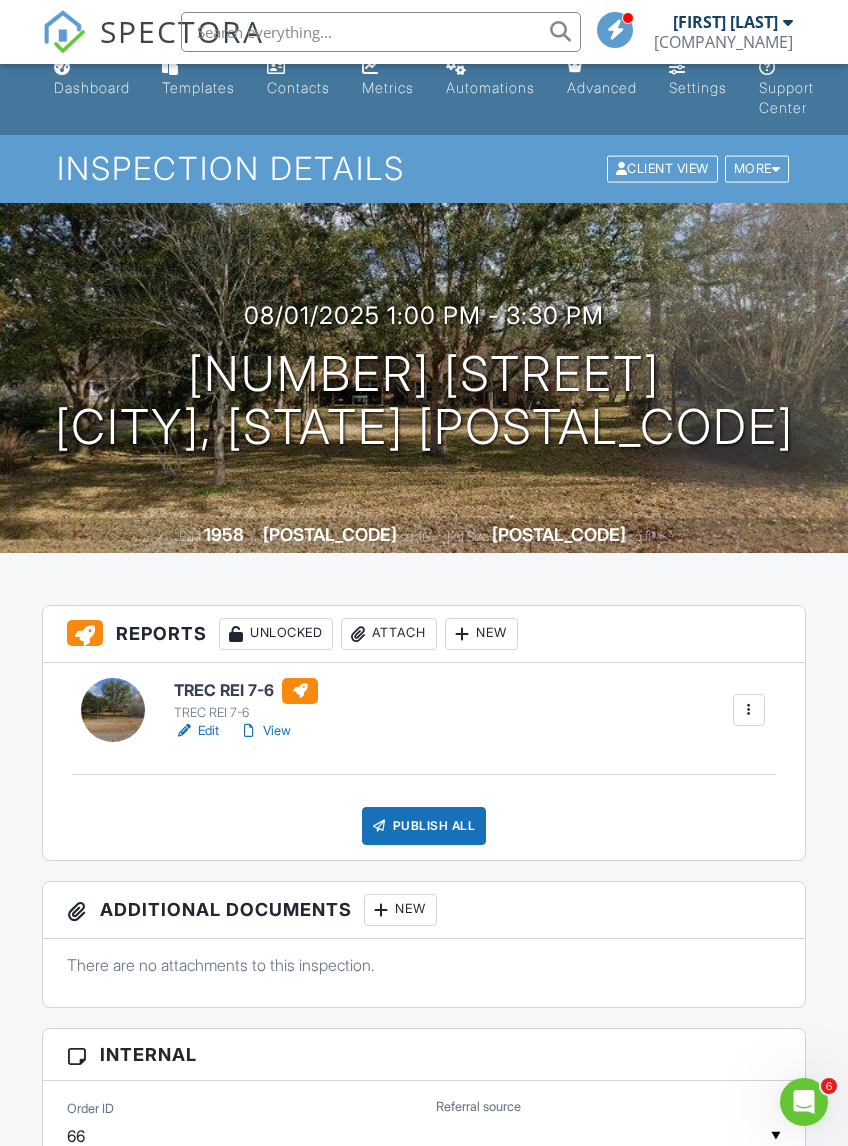 click on "View" at bounding box center [265, 731] 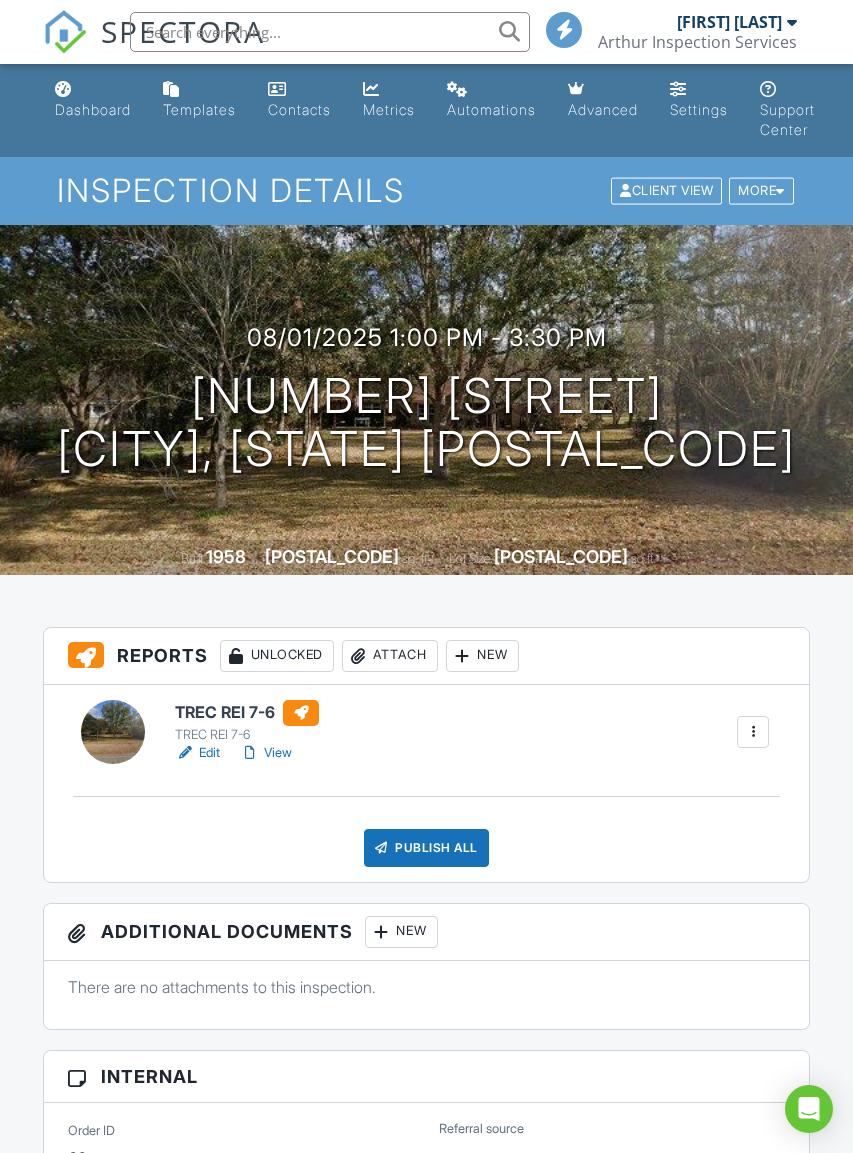 scroll, scrollTop: 3, scrollLeft: 0, axis: vertical 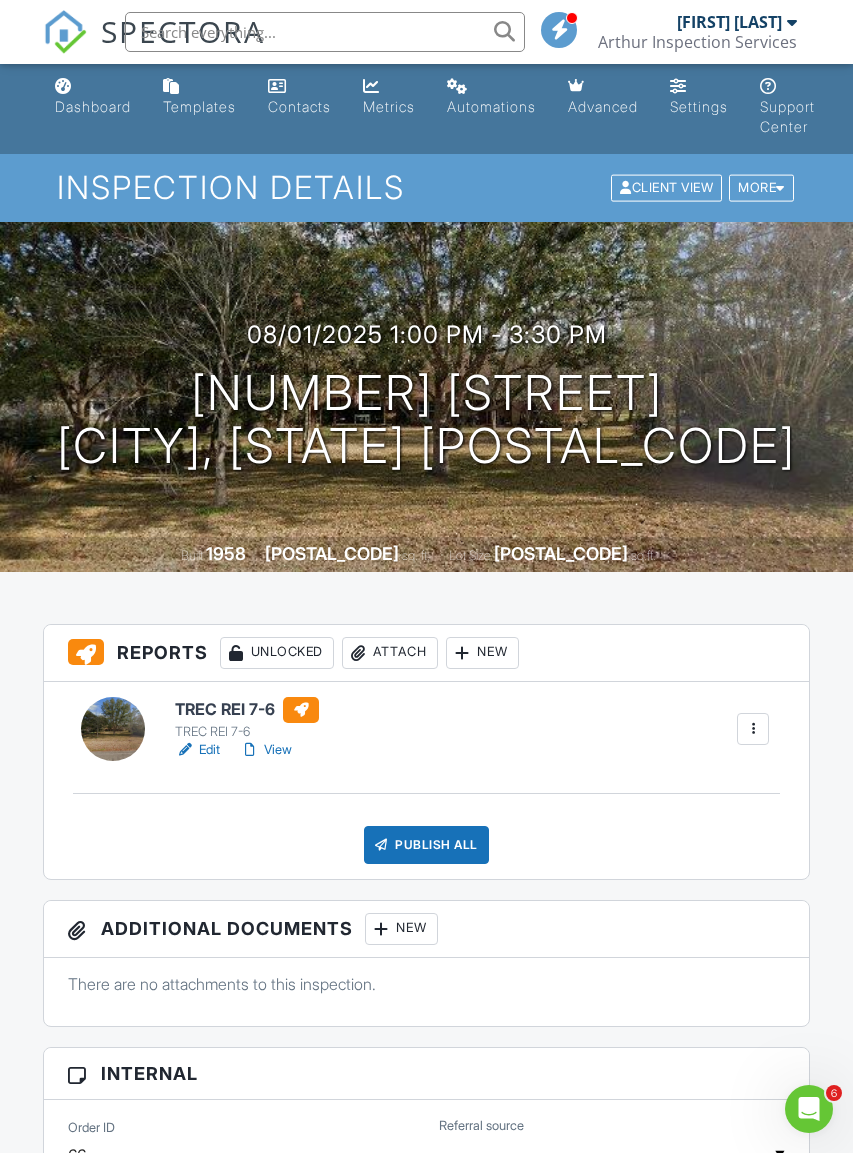 click on "Publish All" at bounding box center (426, 845) 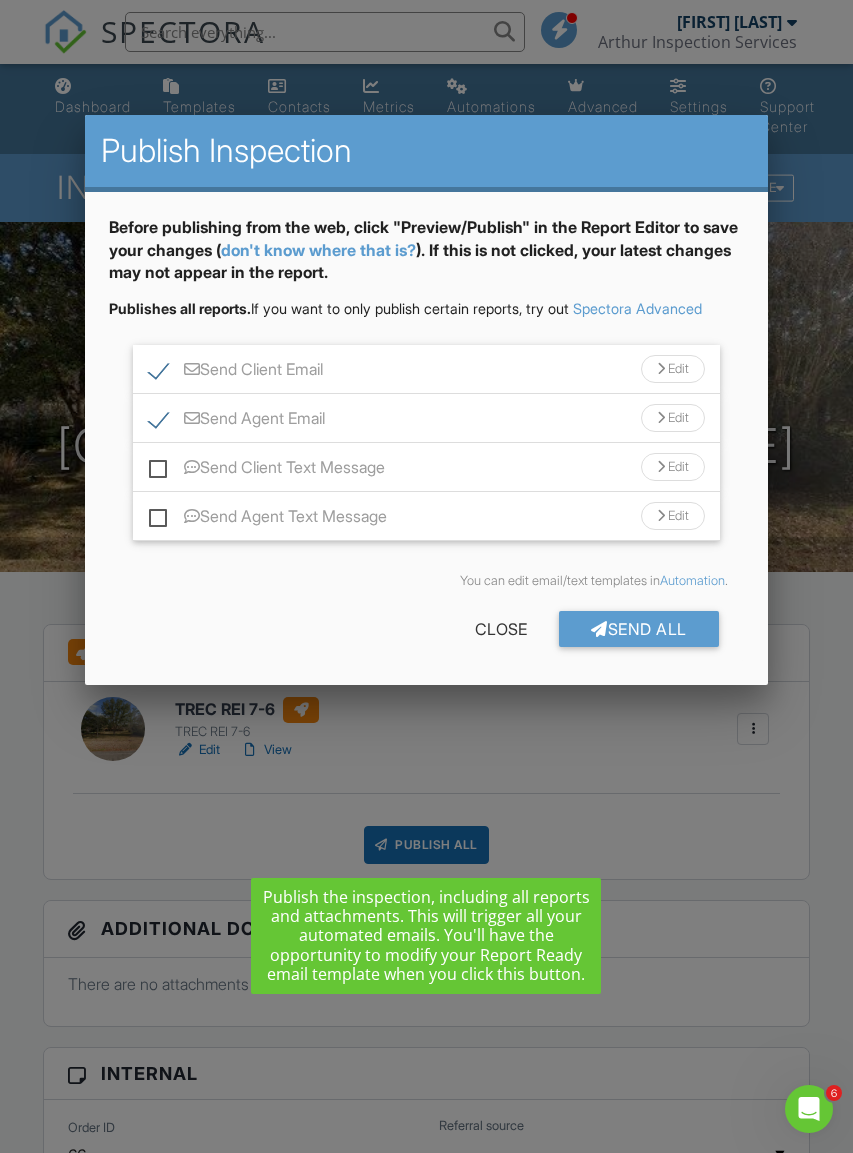 click on "Send Client Text Message" at bounding box center (267, 470) 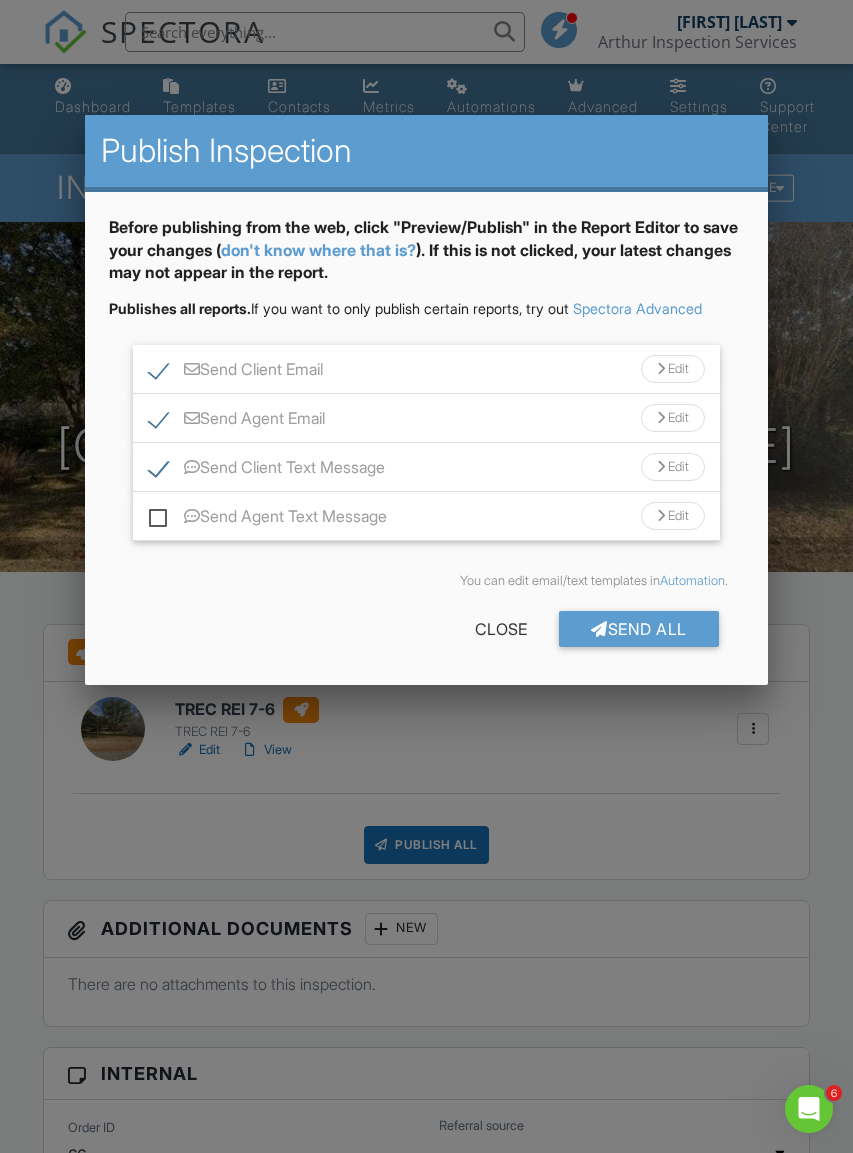 click on "Send Agent Text Message" at bounding box center (268, 519) 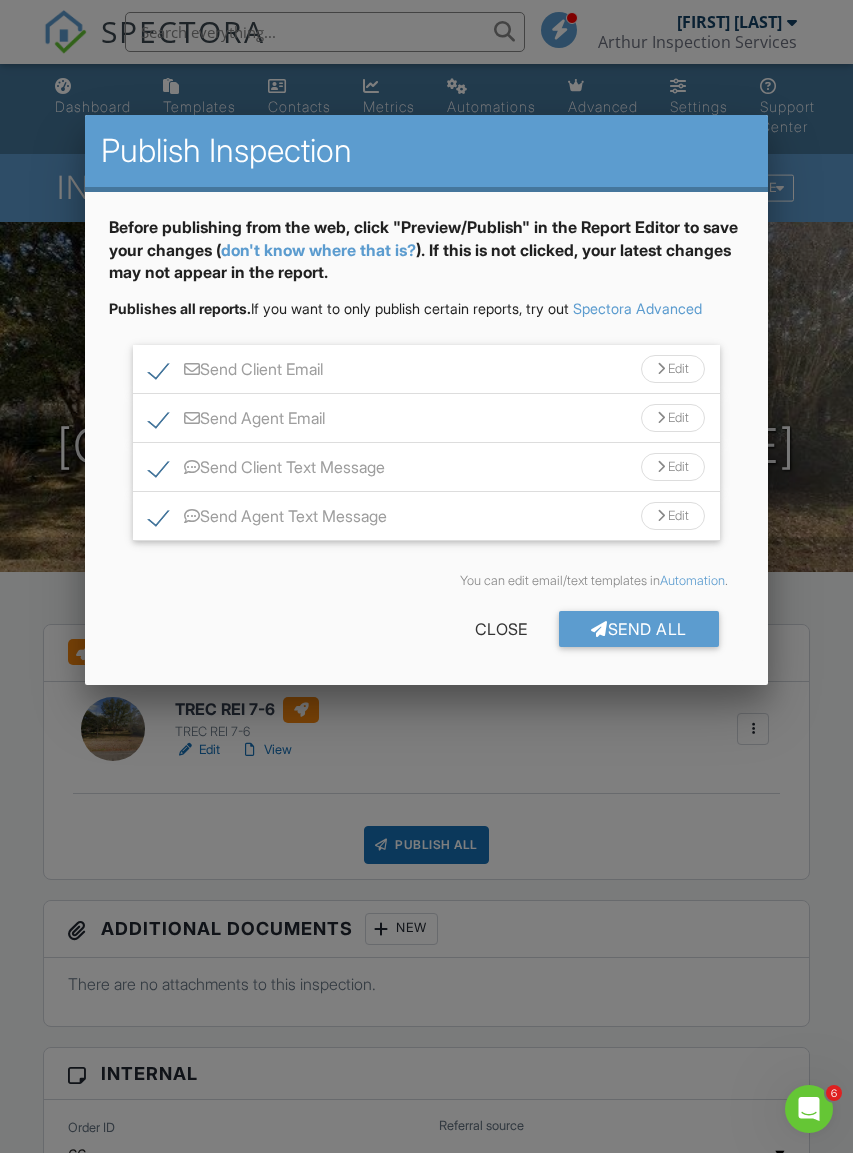 click on "Send All" at bounding box center (639, 629) 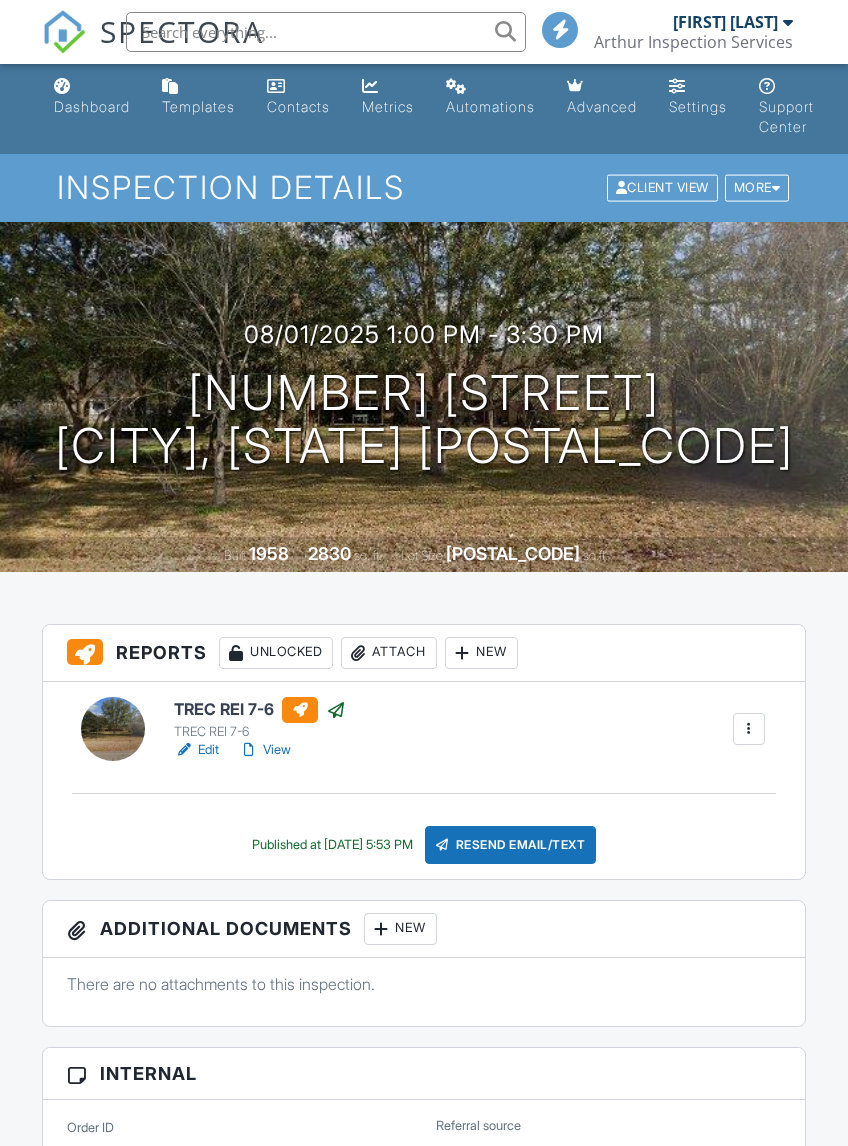 scroll, scrollTop: 3, scrollLeft: 0, axis: vertical 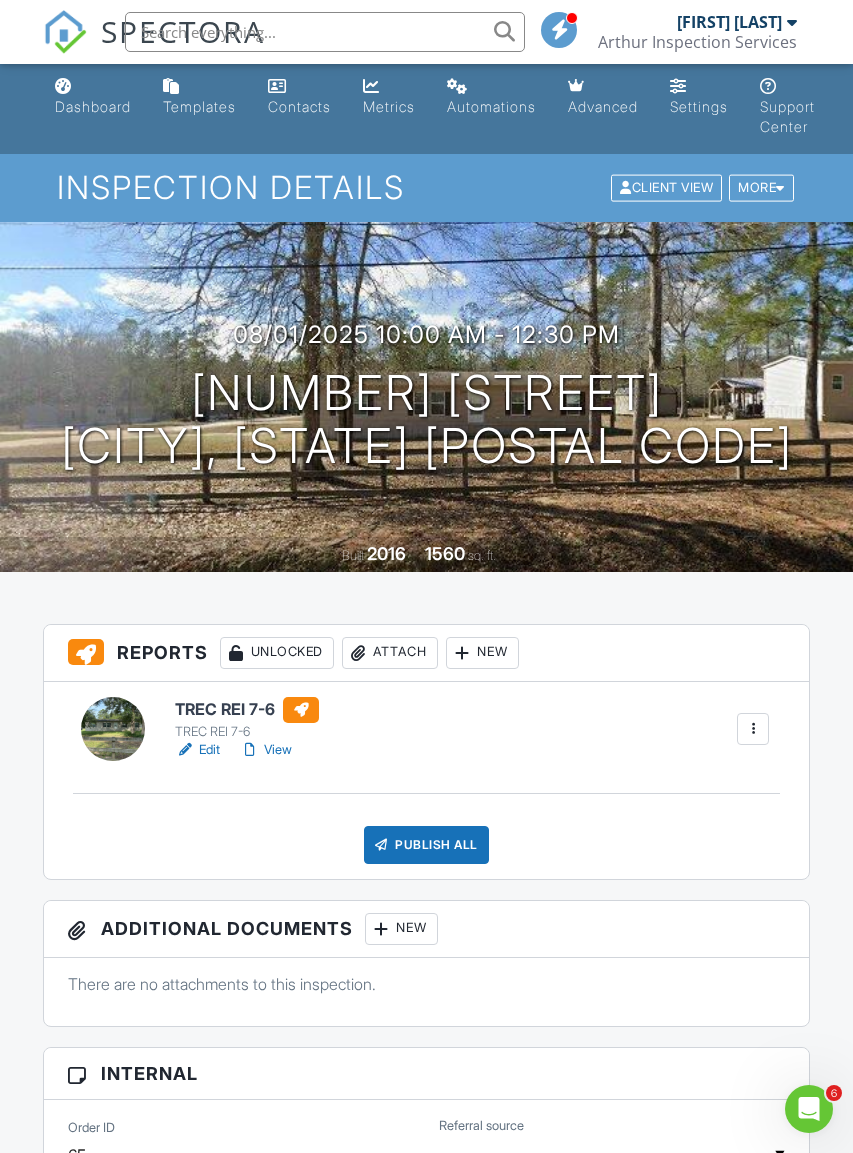 click on "View" at bounding box center [266, 750] 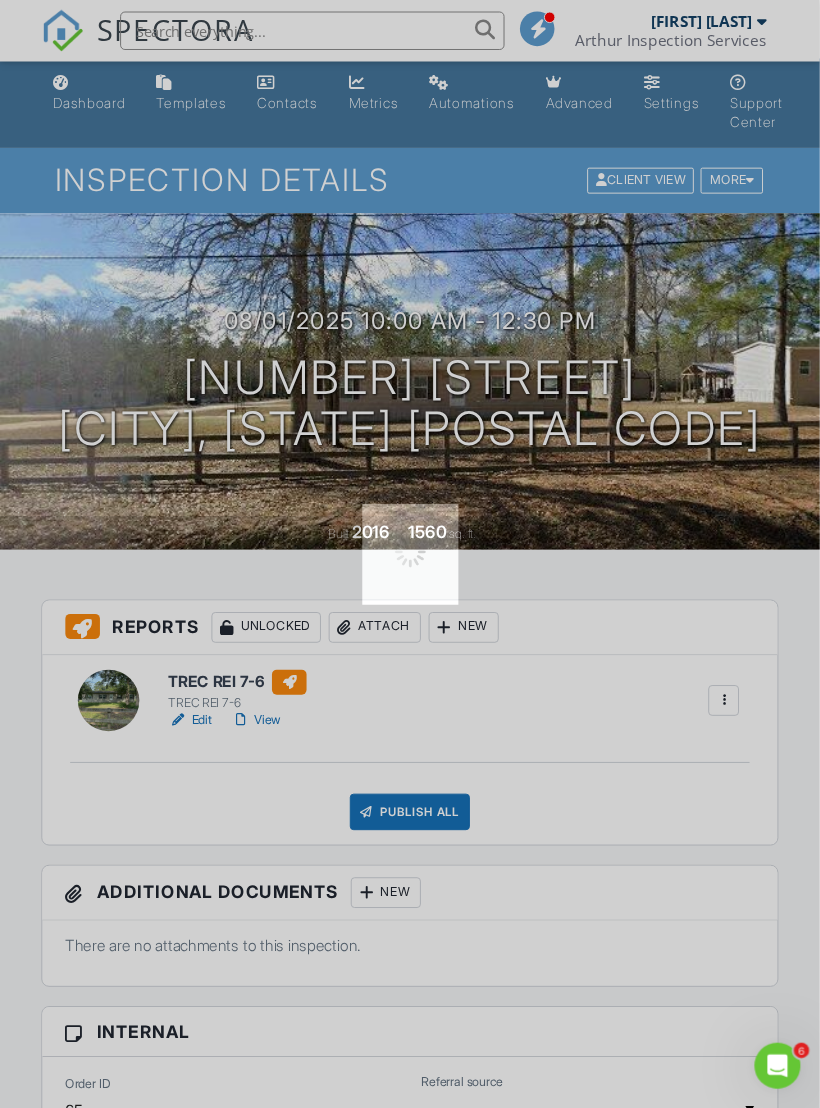 scroll, scrollTop: 26, scrollLeft: 17, axis: both 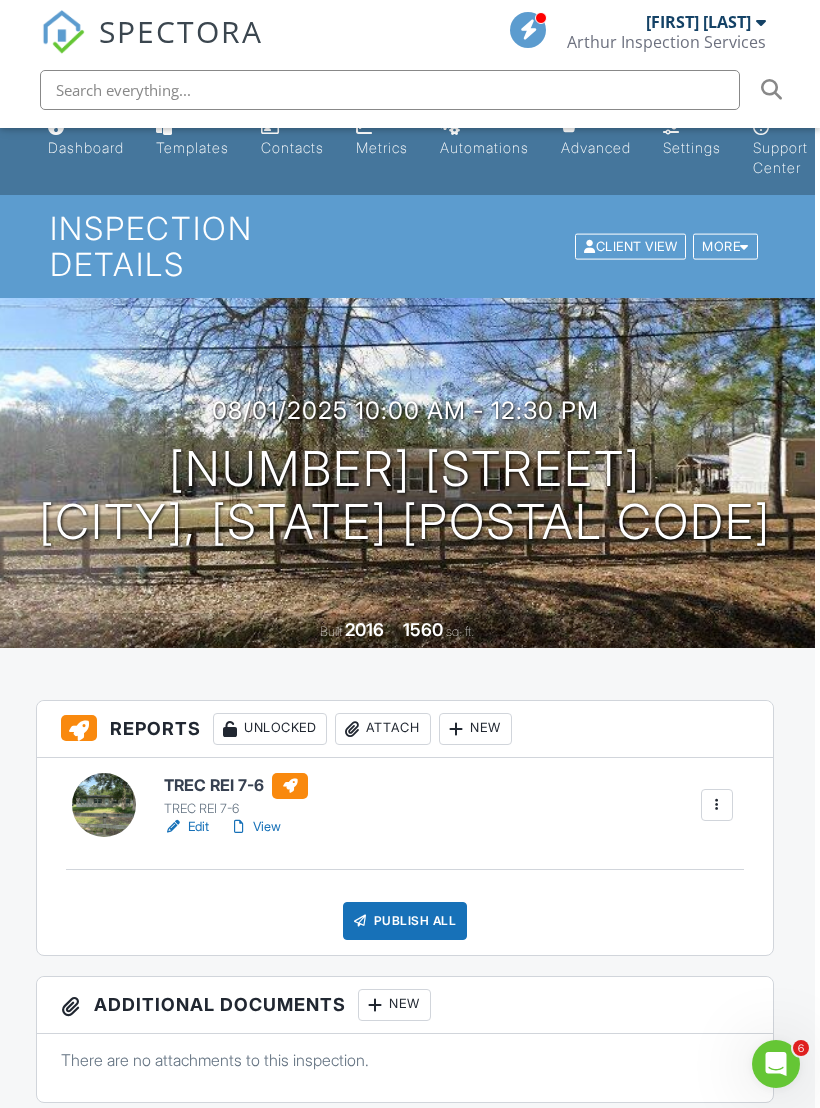 click on "View" at bounding box center [255, 827] 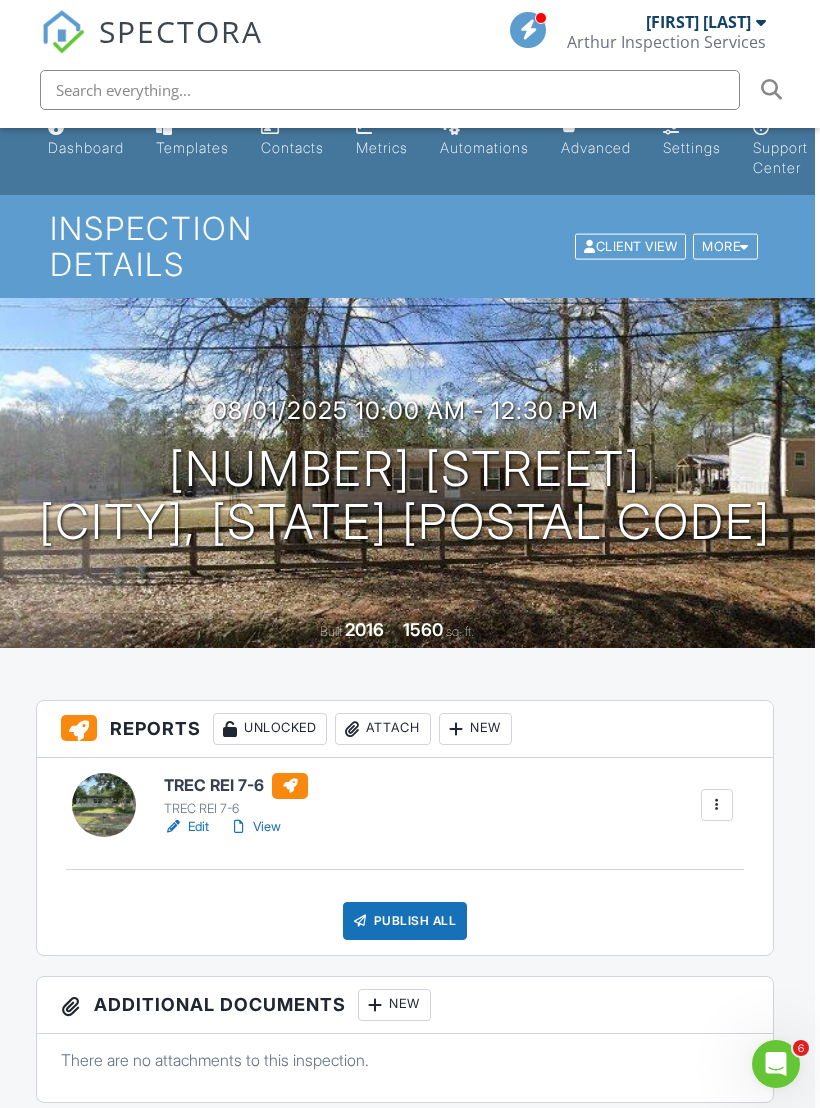 click on "Publish All" at bounding box center [405, 921] 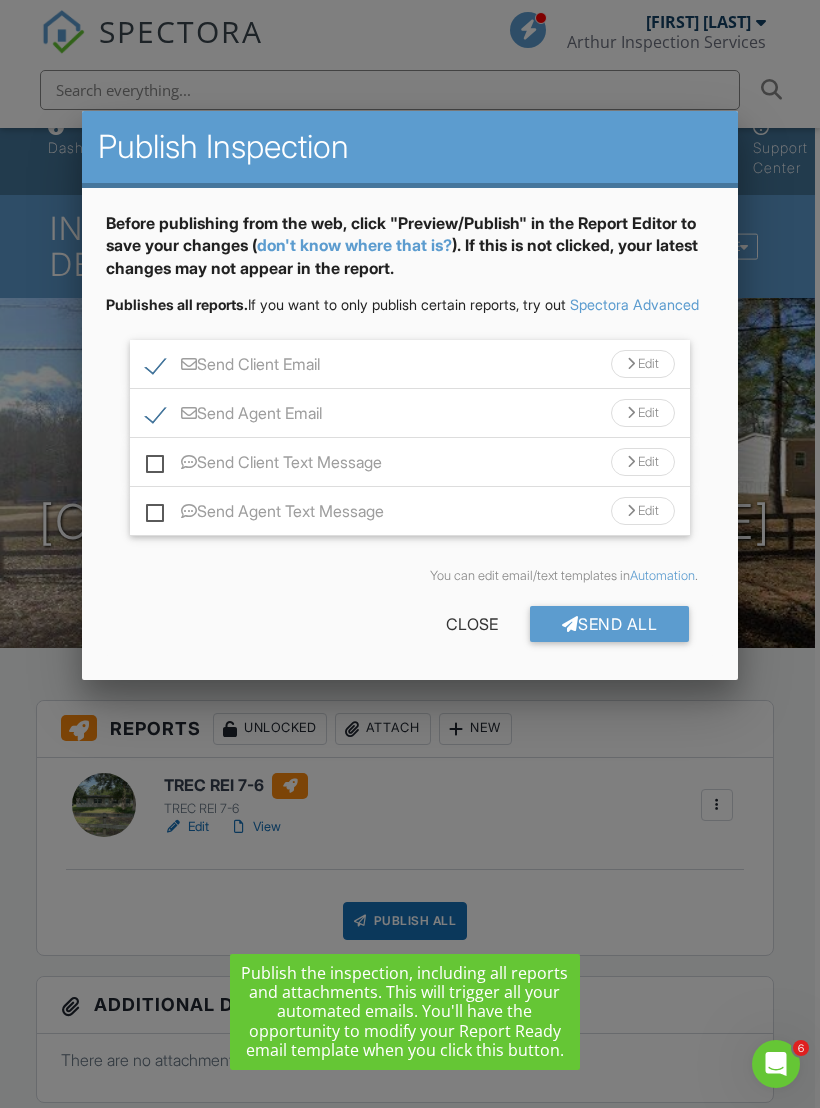 click on "Send Client Text Message" at bounding box center (264, 465) 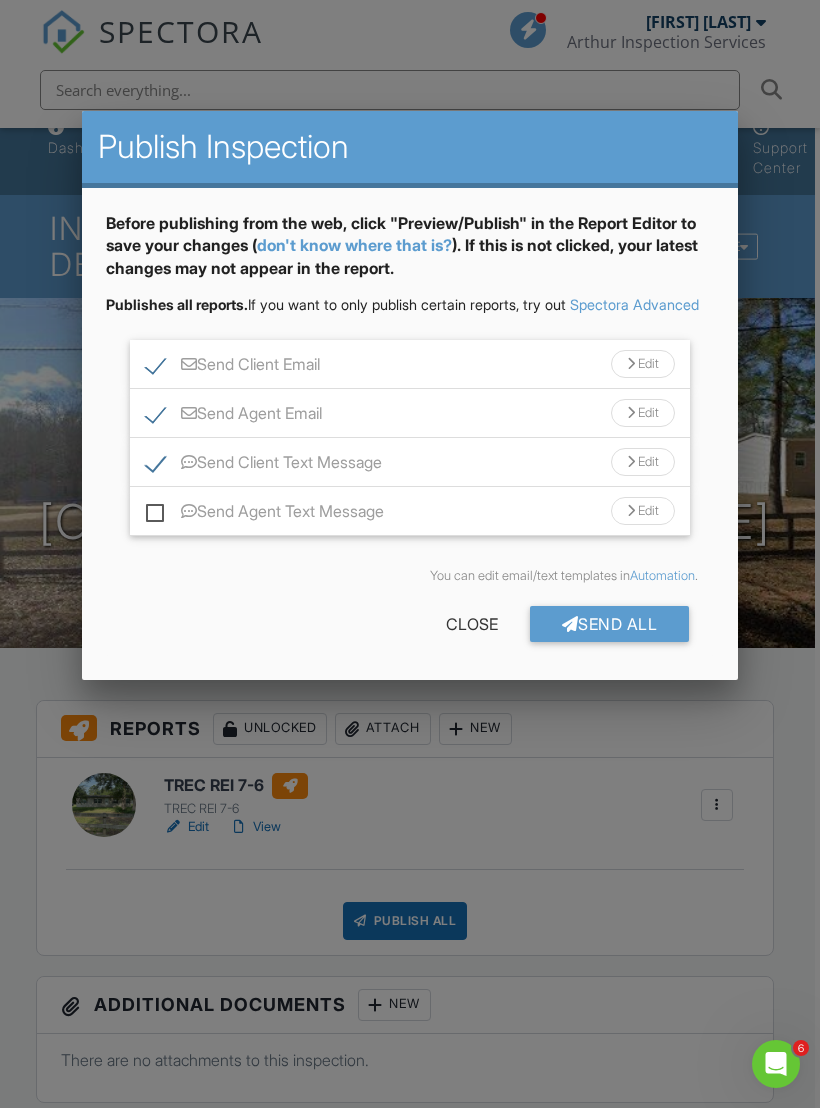 click on "Send Agent Text Message" at bounding box center [152, 501] 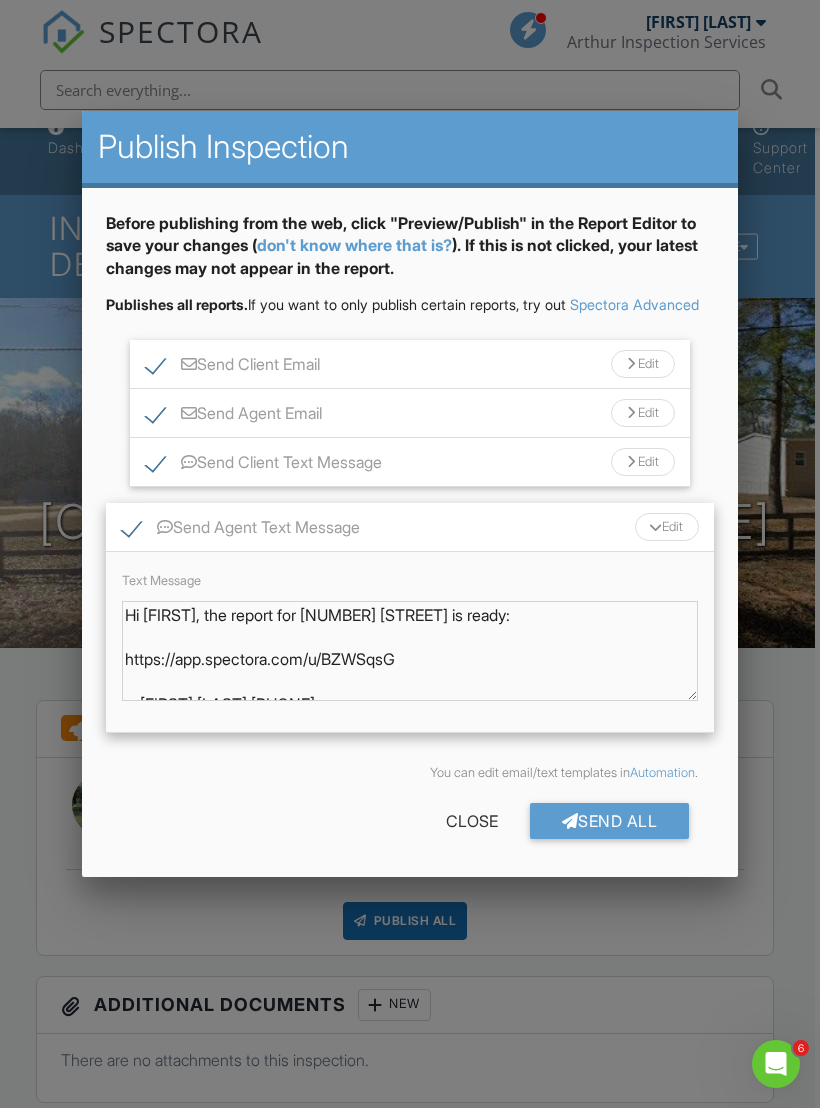 click on "Send All" at bounding box center [610, 821] 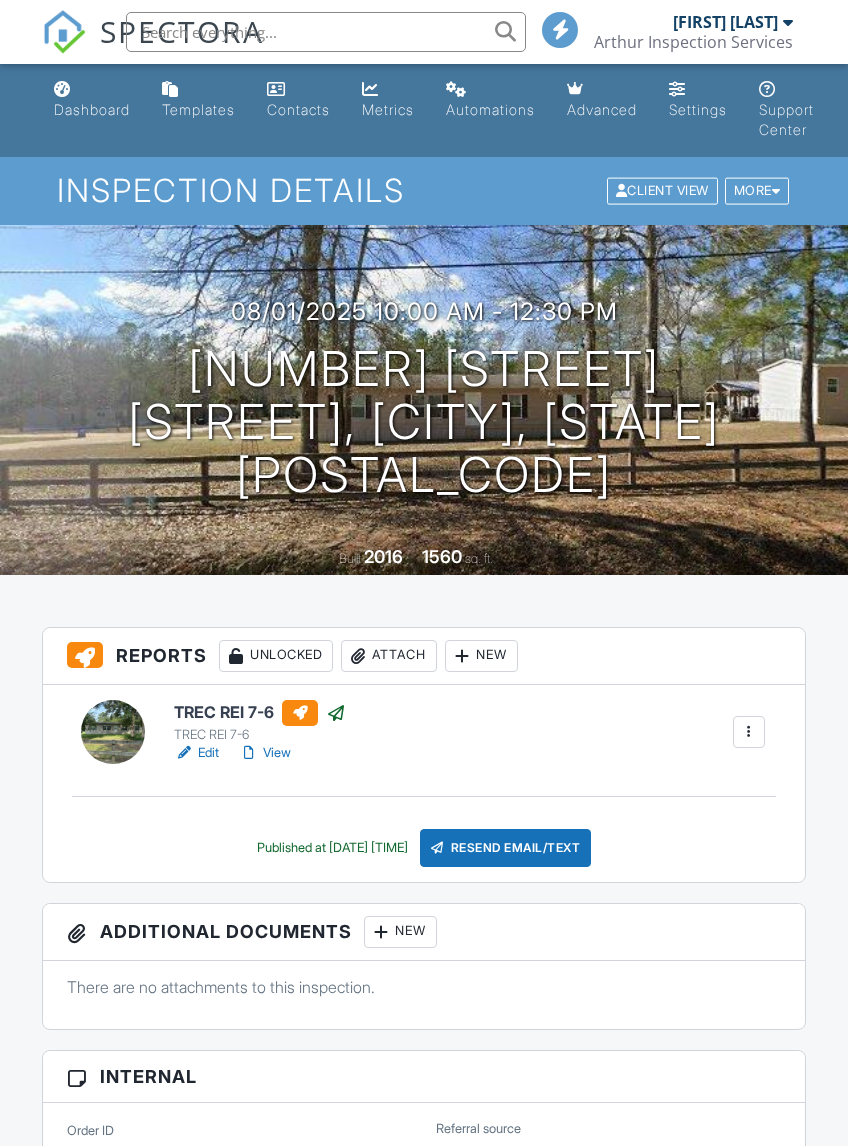 scroll, scrollTop: 3, scrollLeft: 0, axis: vertical 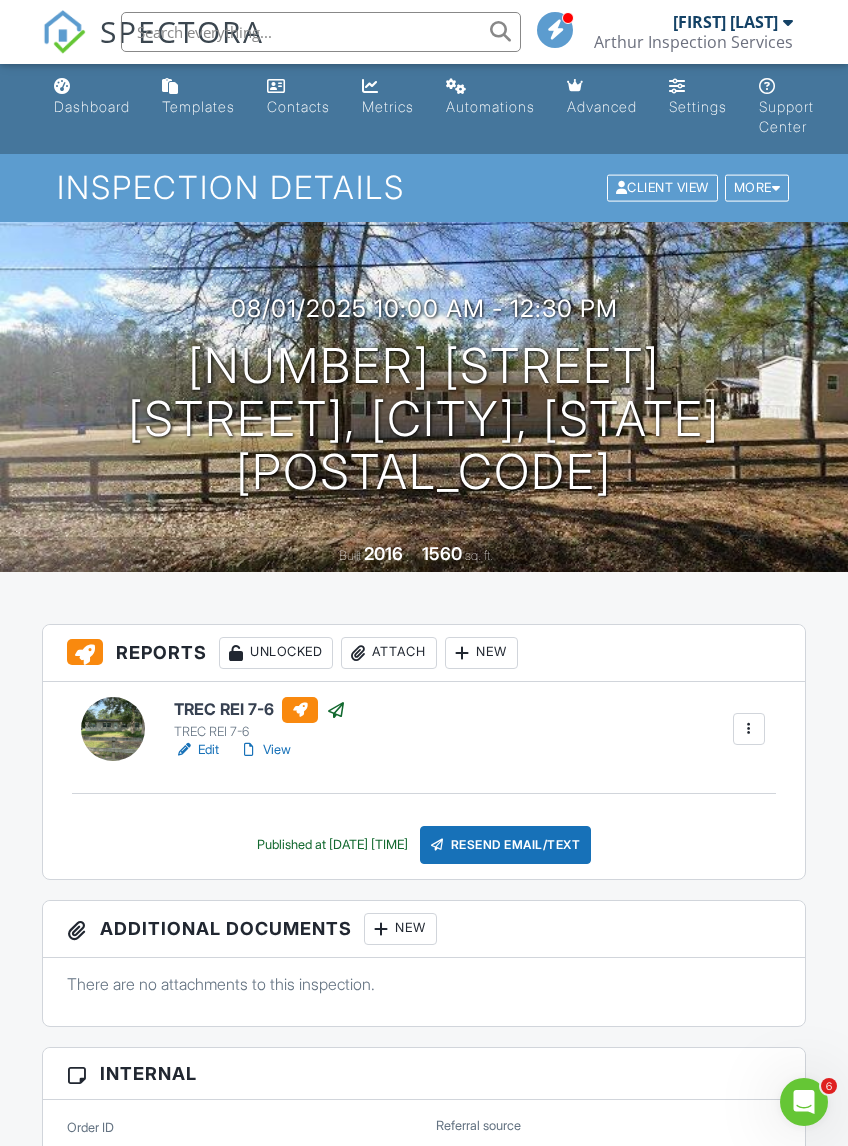 click on "Order ID
[NUMBER]
▼ Real Estate Agent Internet Search Relocation Company Past Customer Other
Real Estate Agent
Internet Search
Relocation Company
Past Customer
Other
Referral source" at bounding box center [423, 1157] 